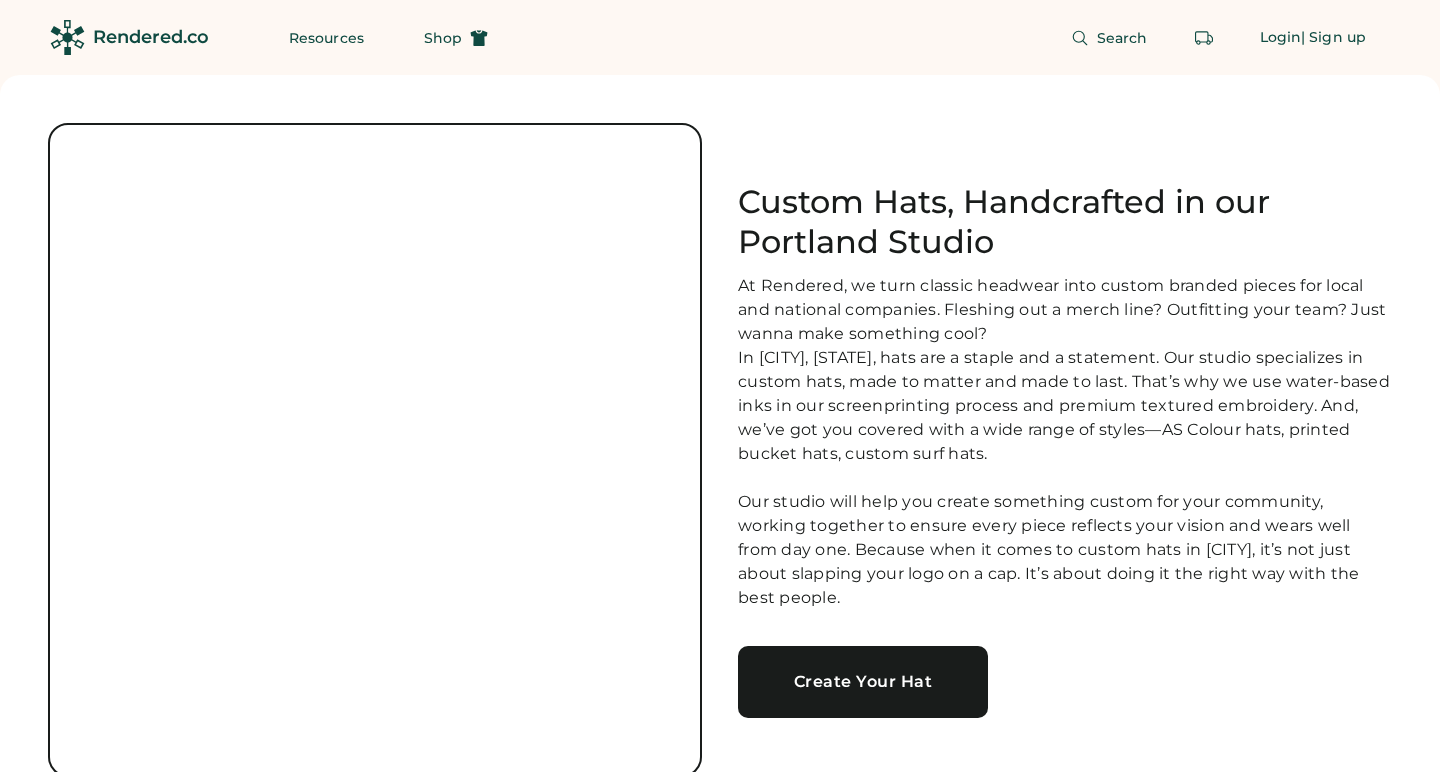 scroll, scrollTop: 0, scrollLeft: 0, axis: both 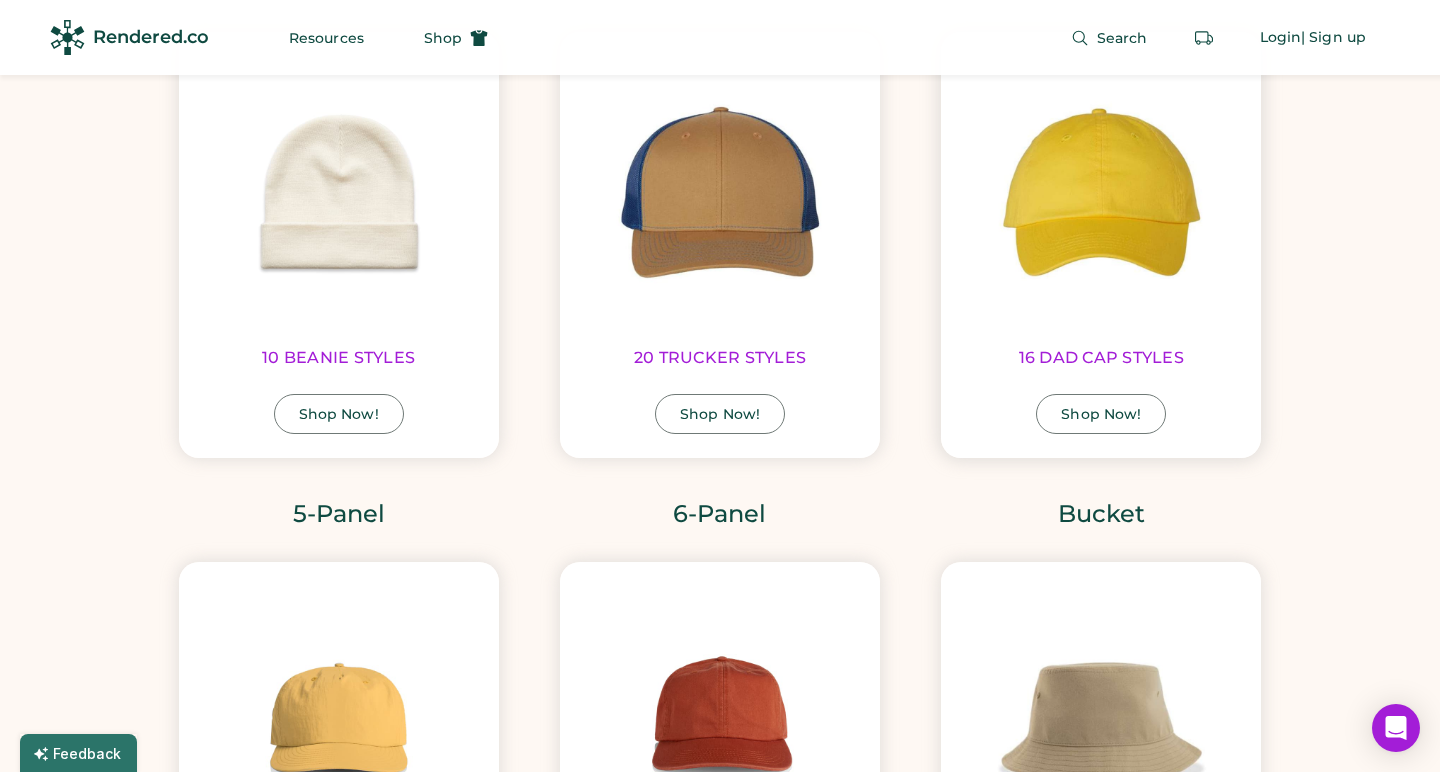 click on "Shop Now!" at bounding box center (1101, 414) 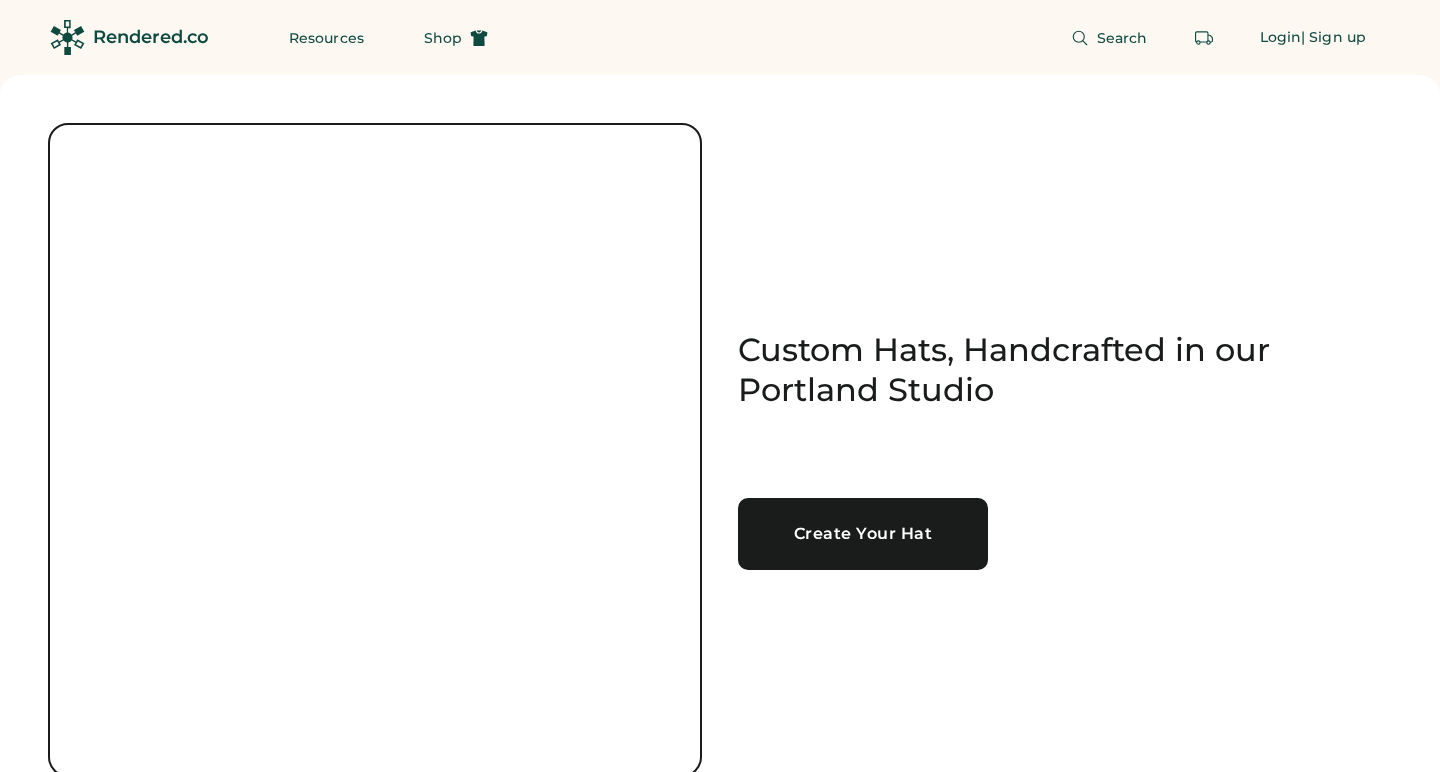 scroll, scrollTop: 0, scrollLeft: 0, axis: both 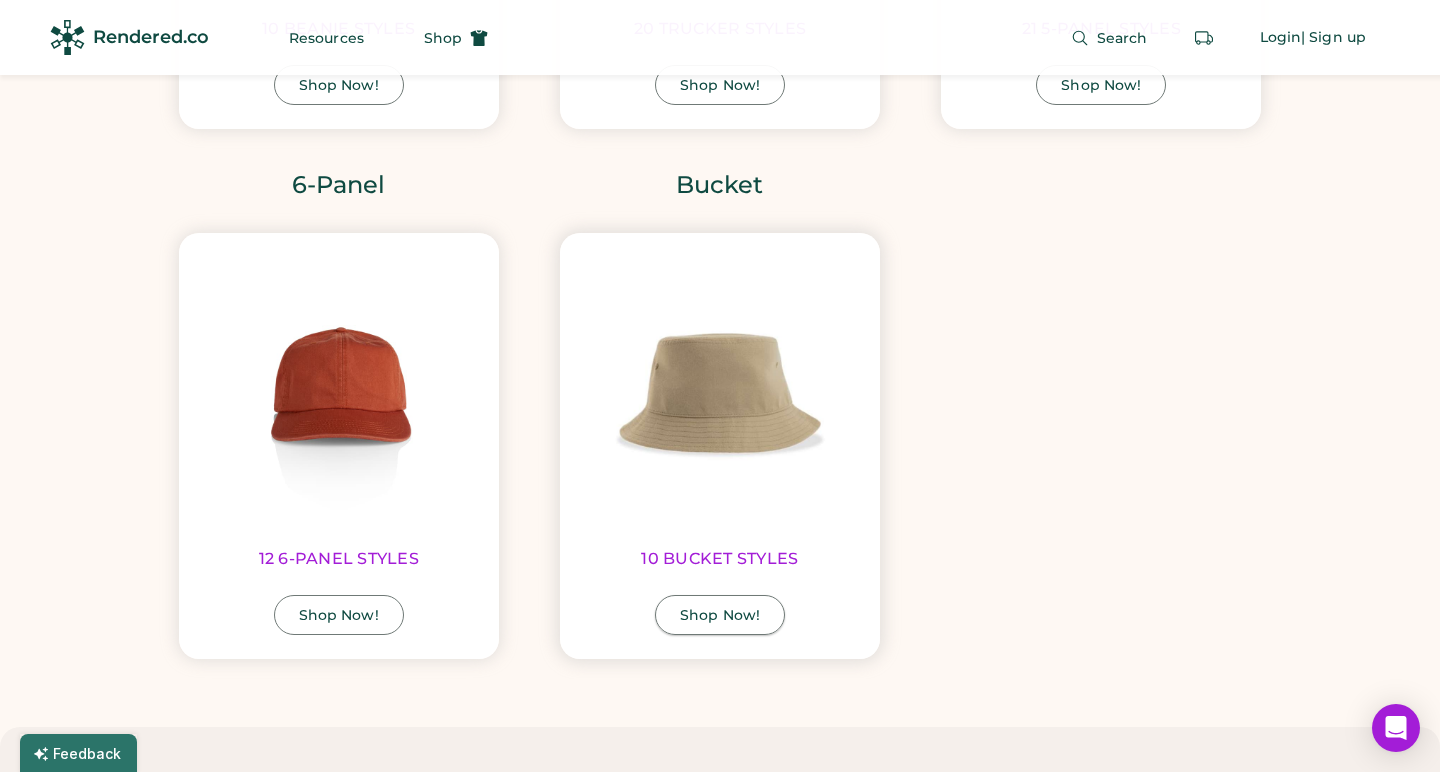 click on "Shop Now!" at bounding box center [720, 615] 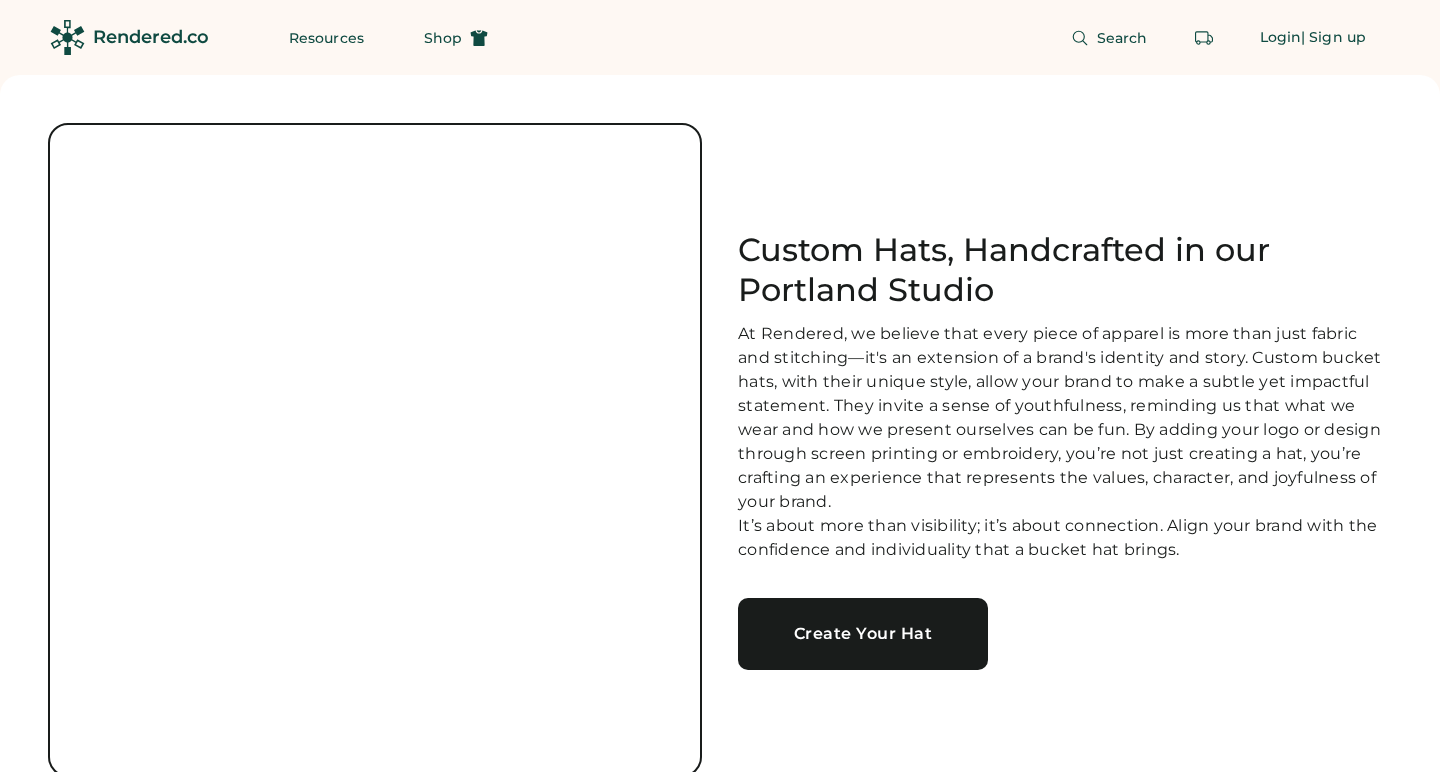scroll, scrollTop: 0, scrollLeft: 0, axis: both 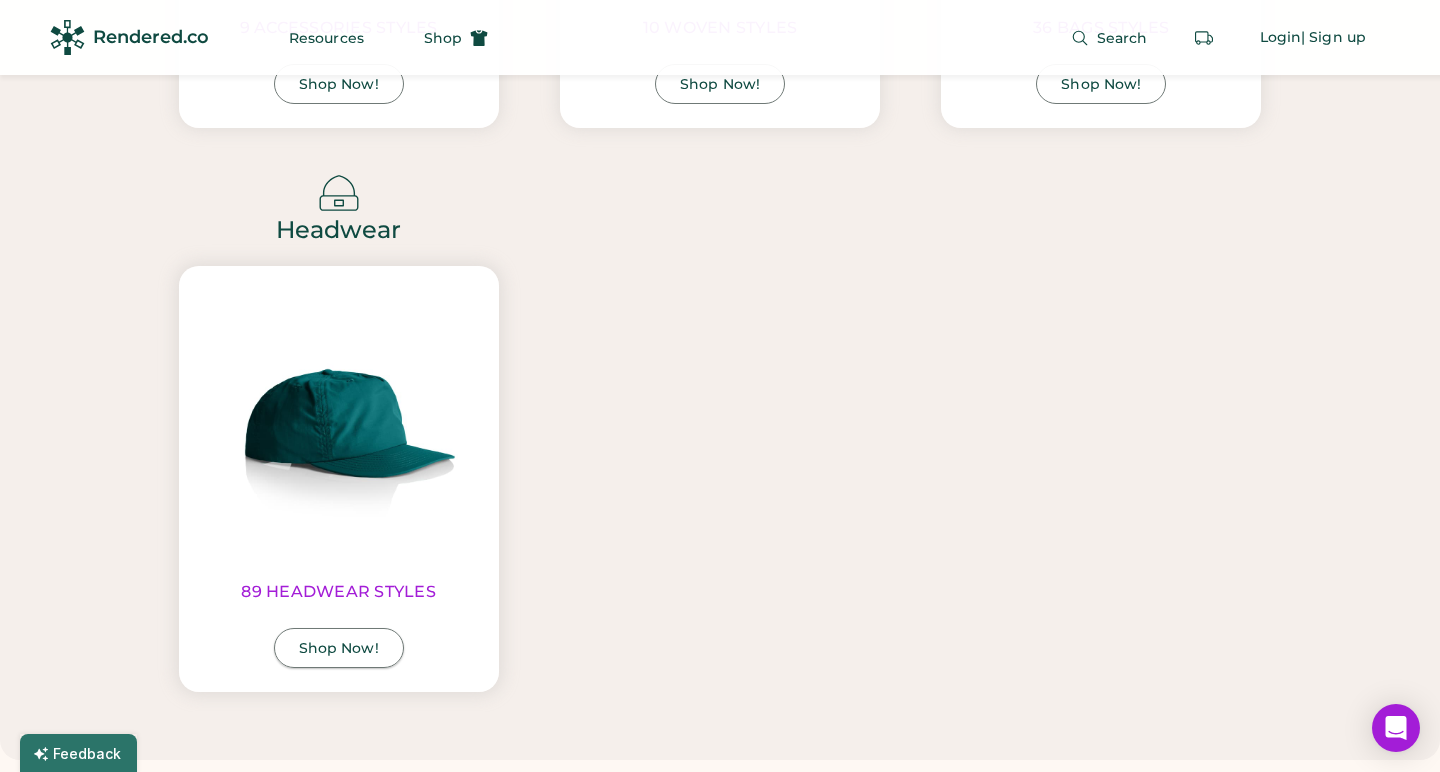 click on "Shop Now!" at bounding box center [339, 648] 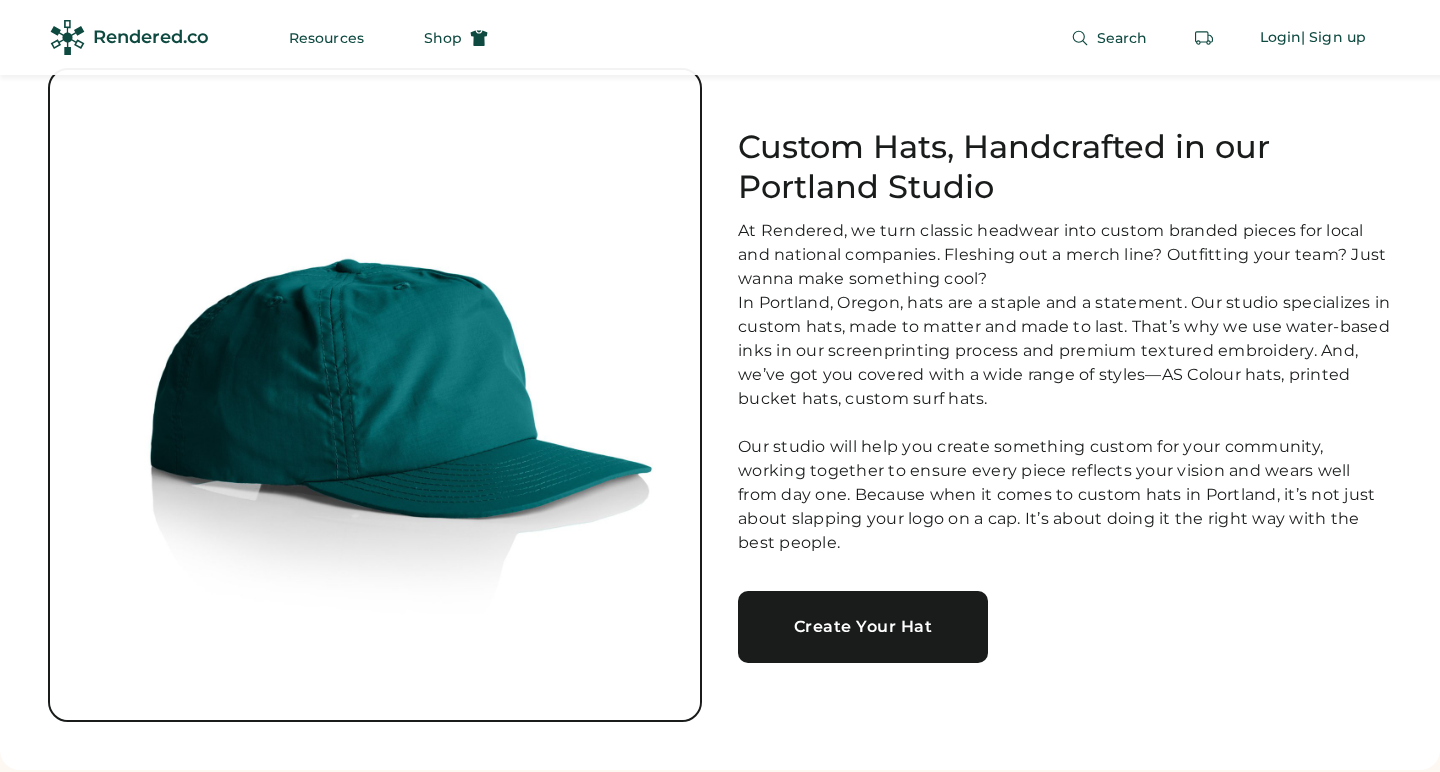 scroll, scrollTop: 0, scrollLeft: 0, axis: both 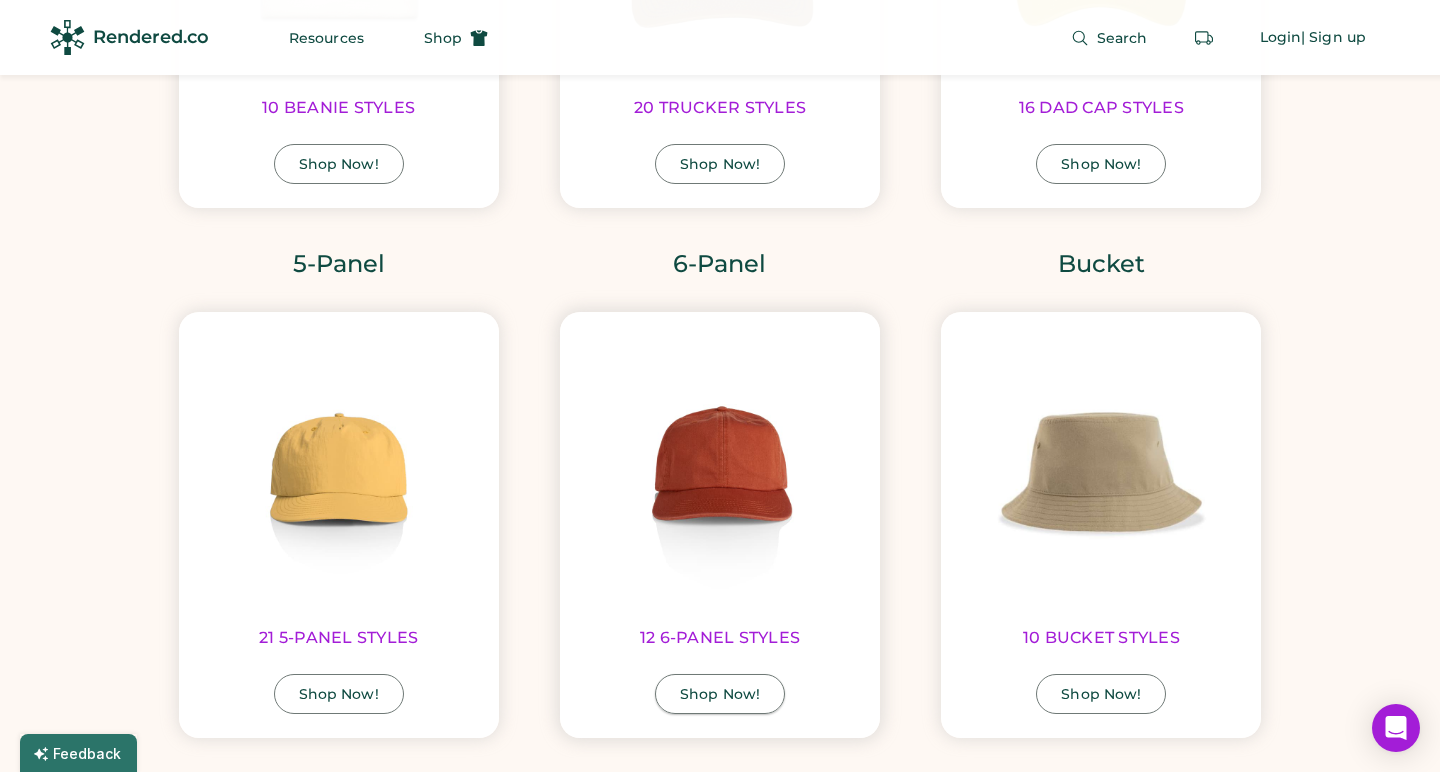 click on "Shop Now!" at bounding box center (720, 694) 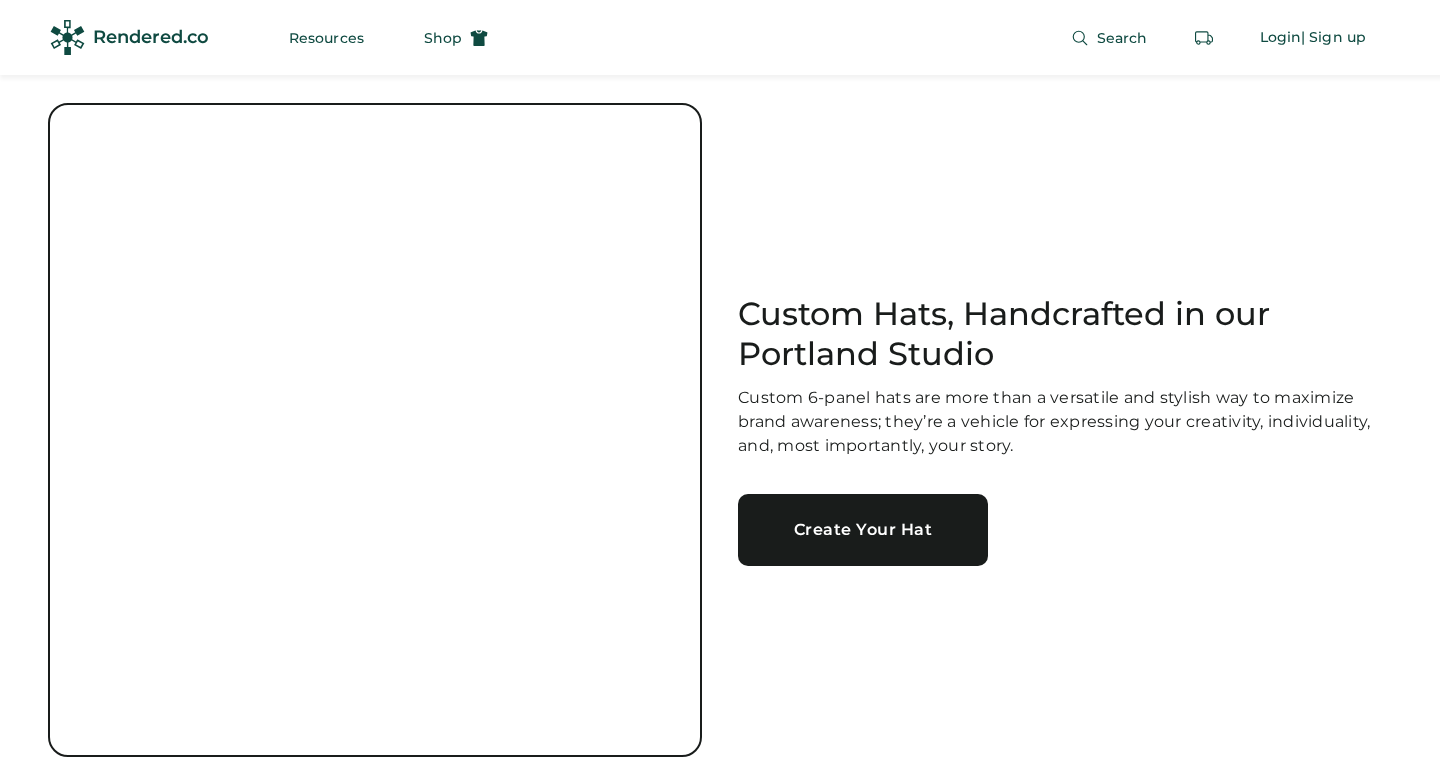scroll, scrollTop: 492, scrollLeft: 0, axis: vertical 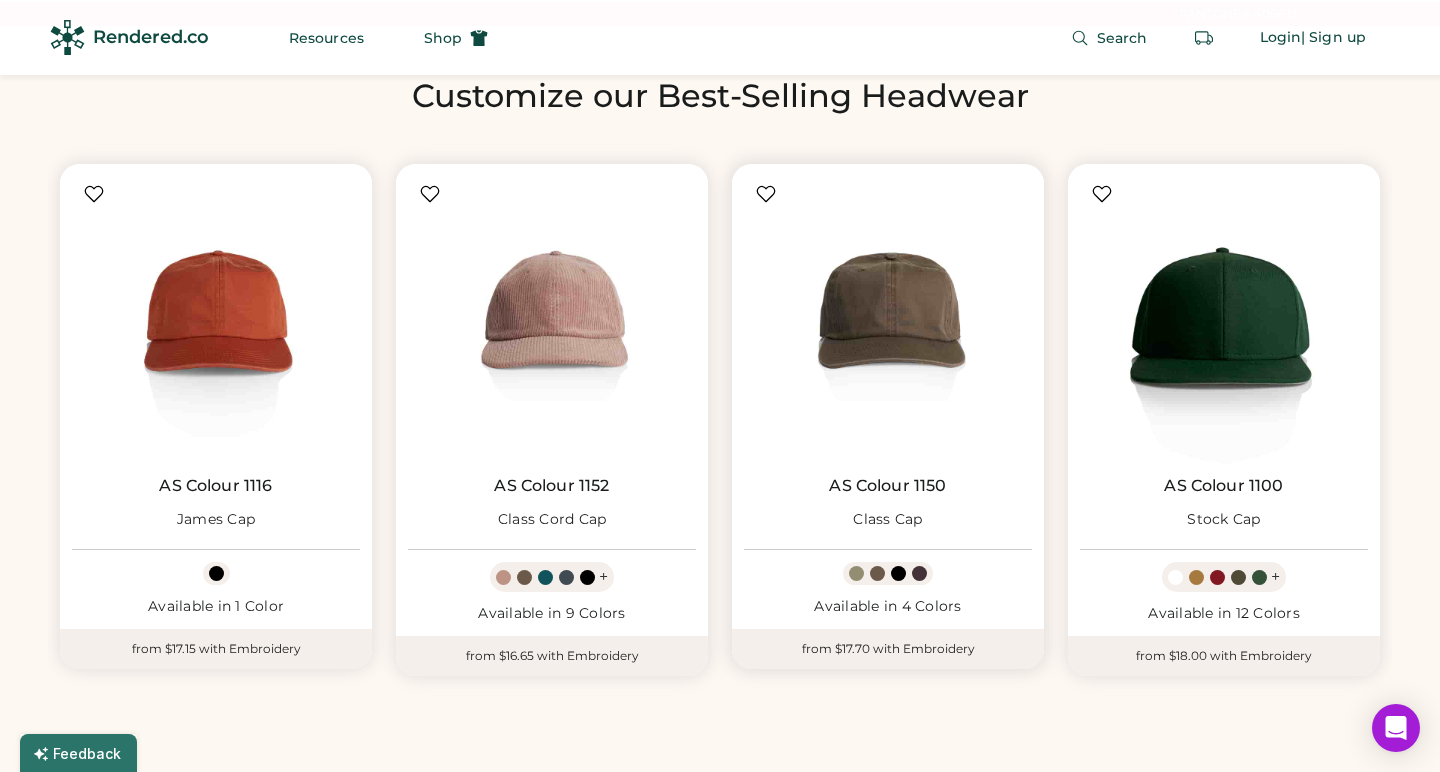 click at bounding box center (898, 573) 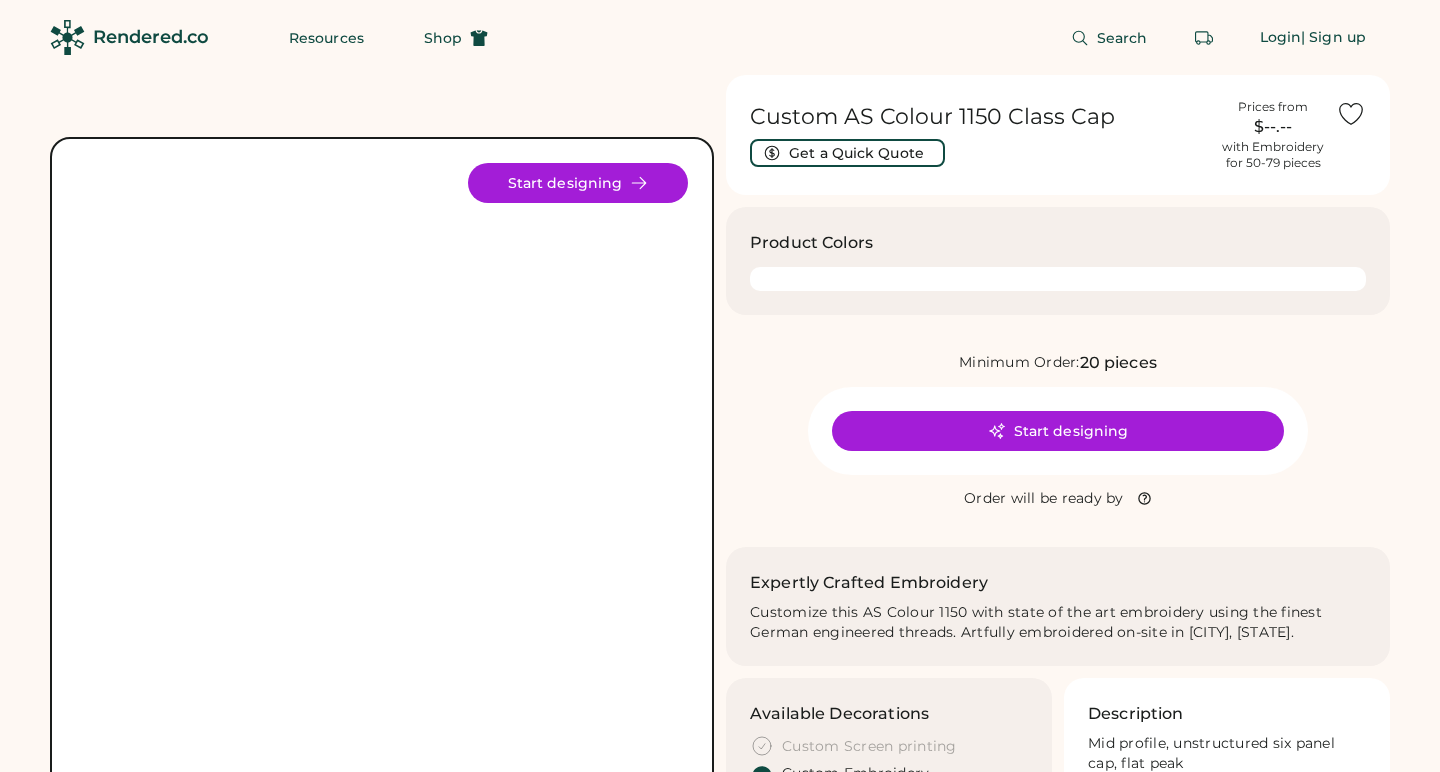 scroll, scrollTop: 0, scrollLeft: 0, axis: both 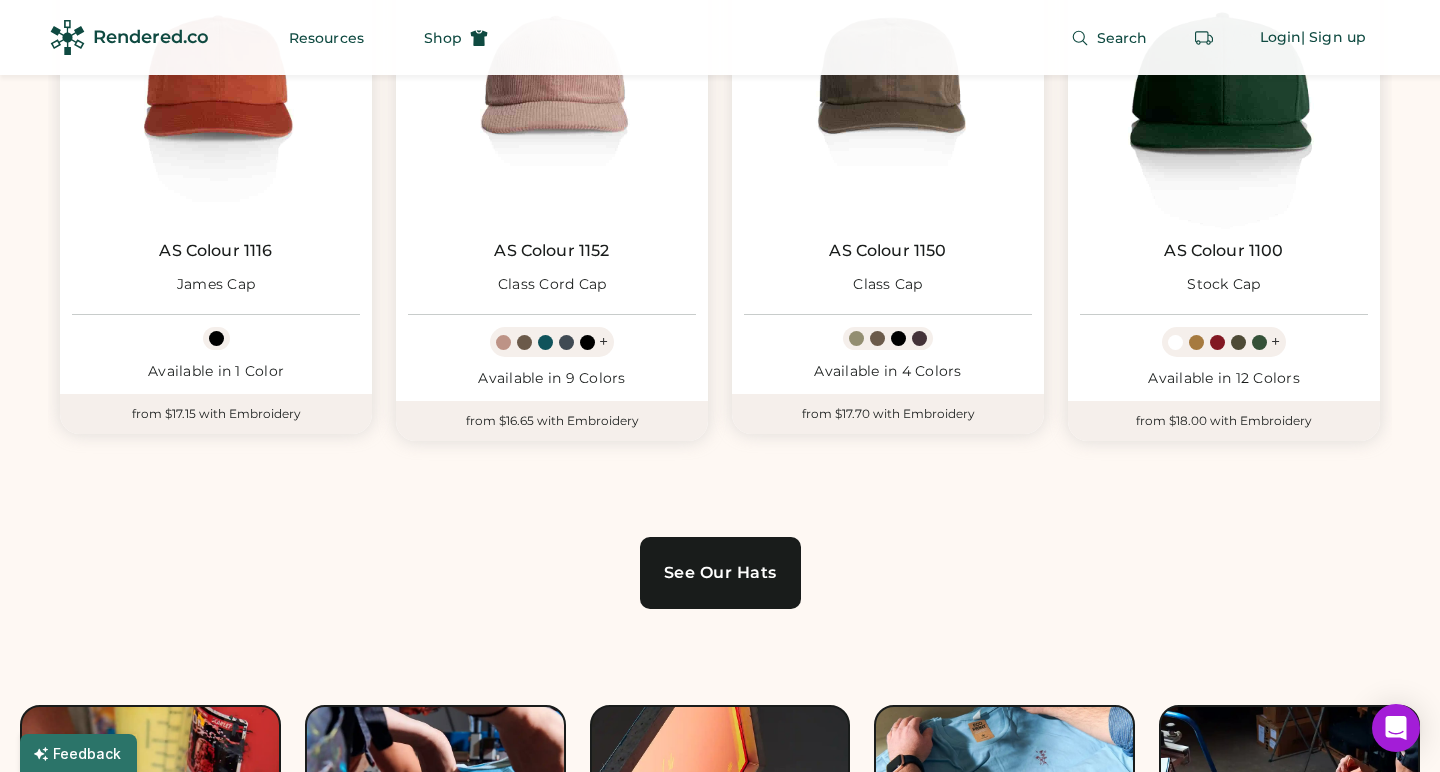 click on "See Our Hats" at bounding box center [720, 573] 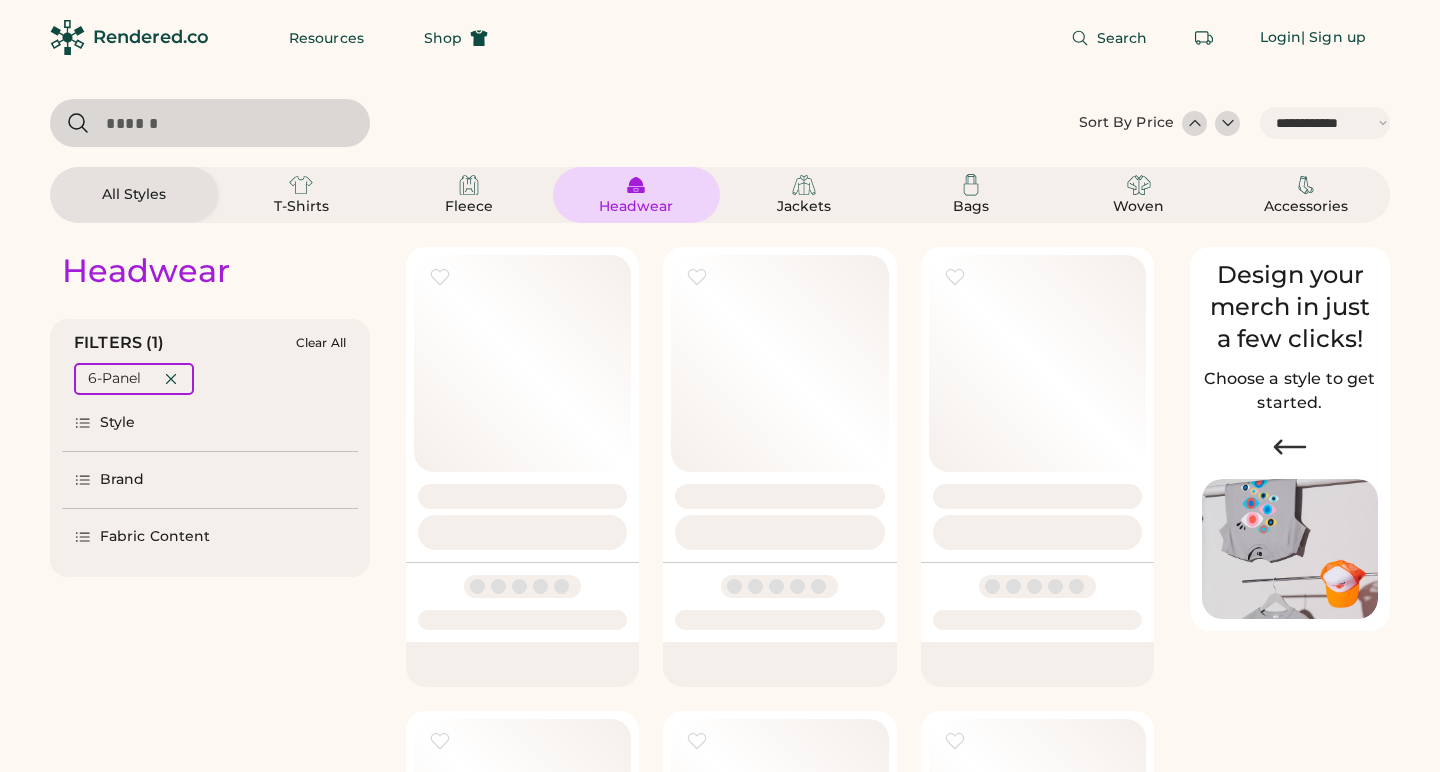 select on "*****" 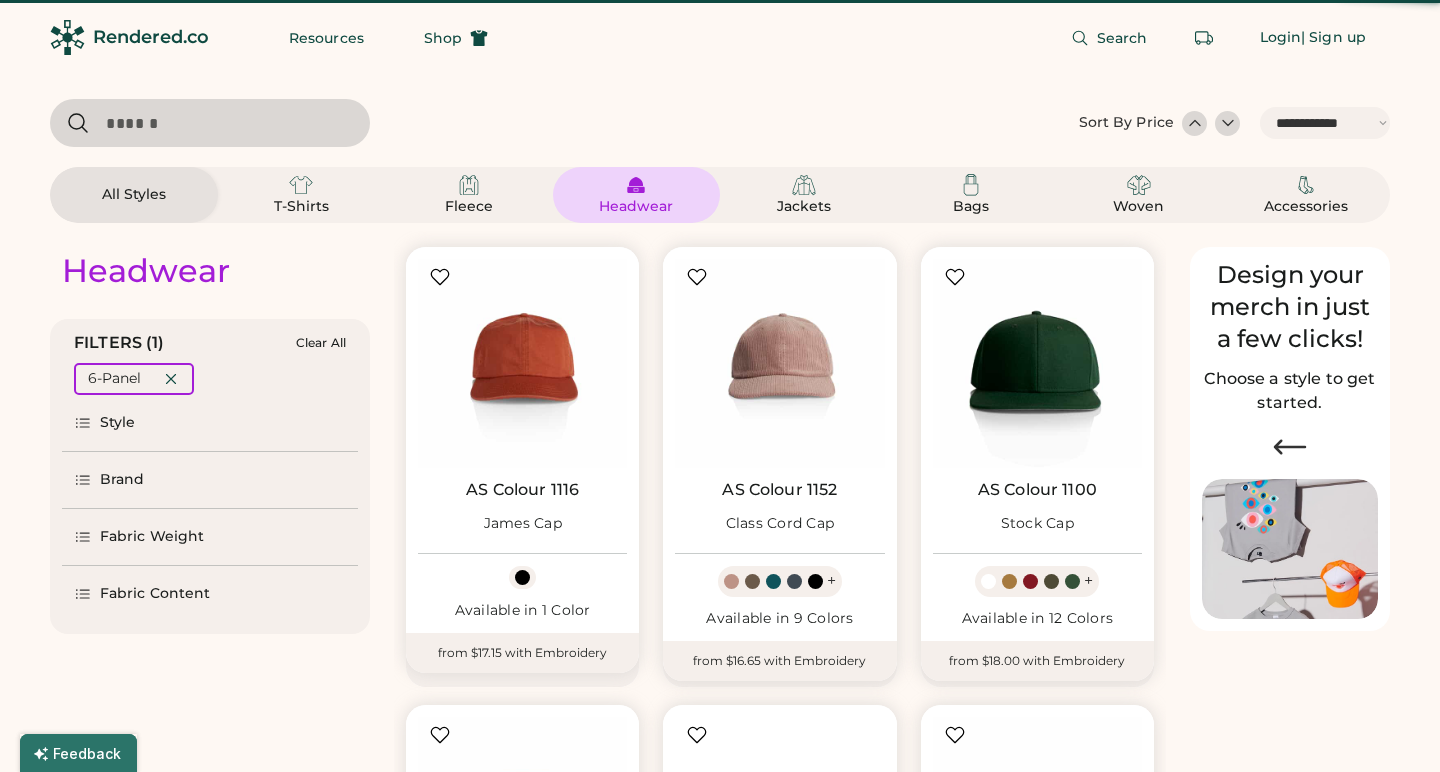 scroll, scrollTop: 0, scrollLeft: 0, axis: both 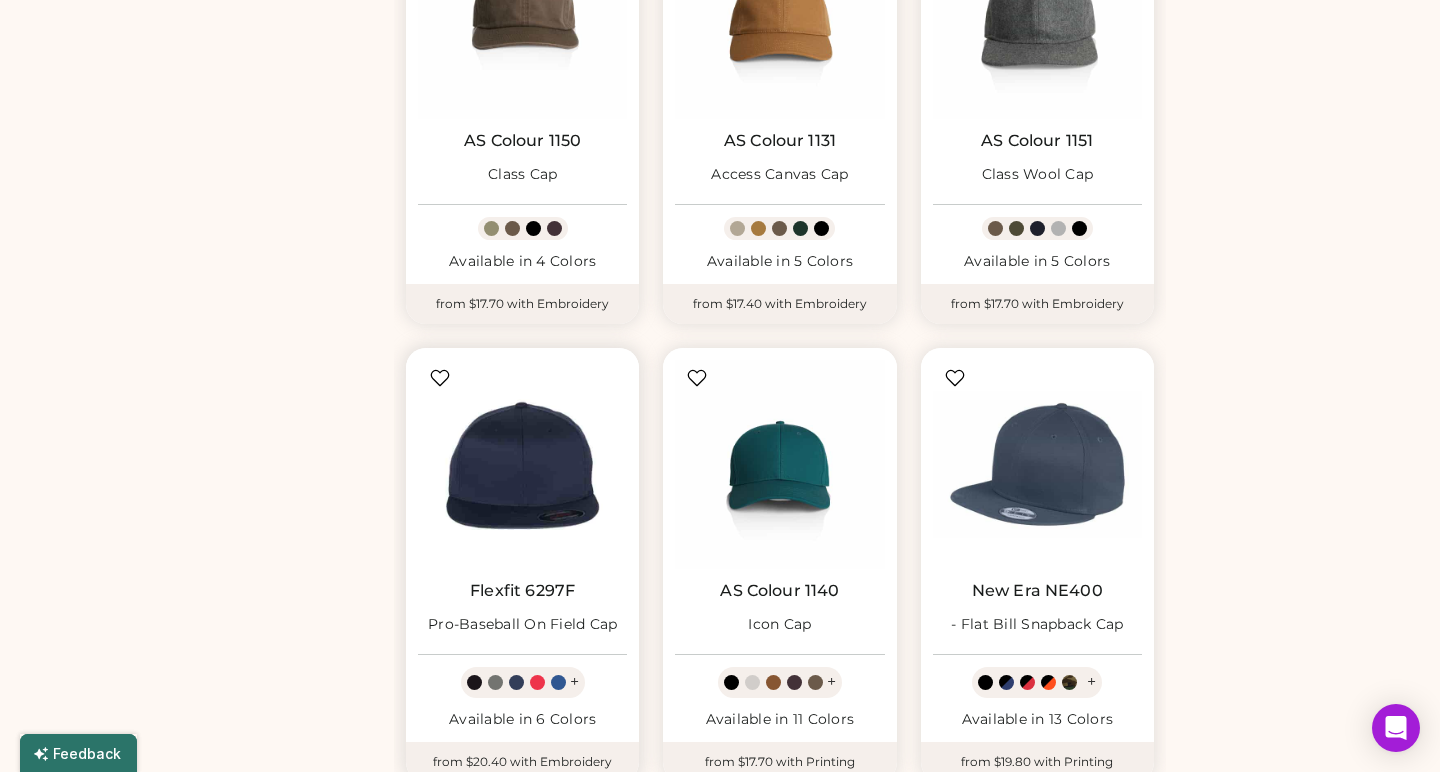 click at bounding box center [522, 464] 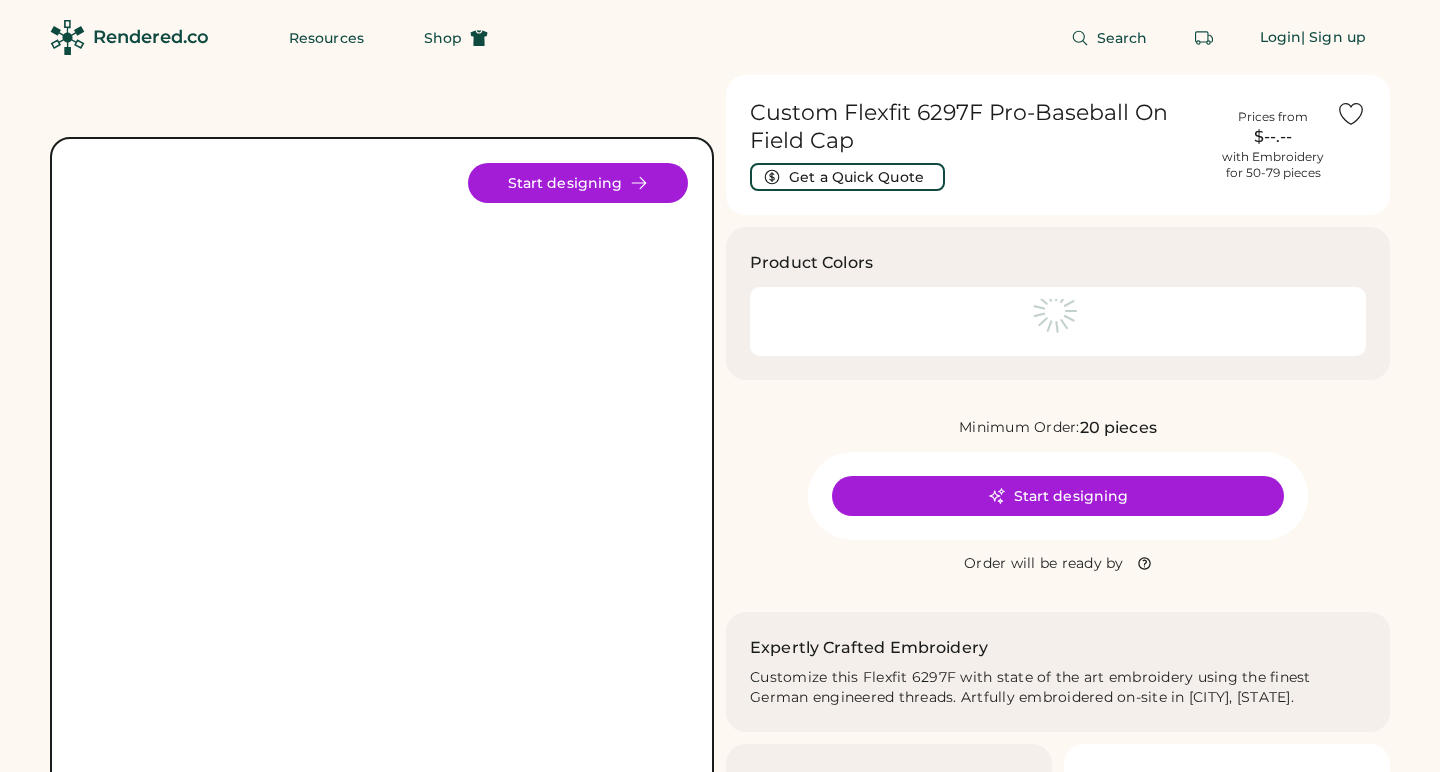 scroll, scrollTop: 0, scrollLeft: 0, axis: both 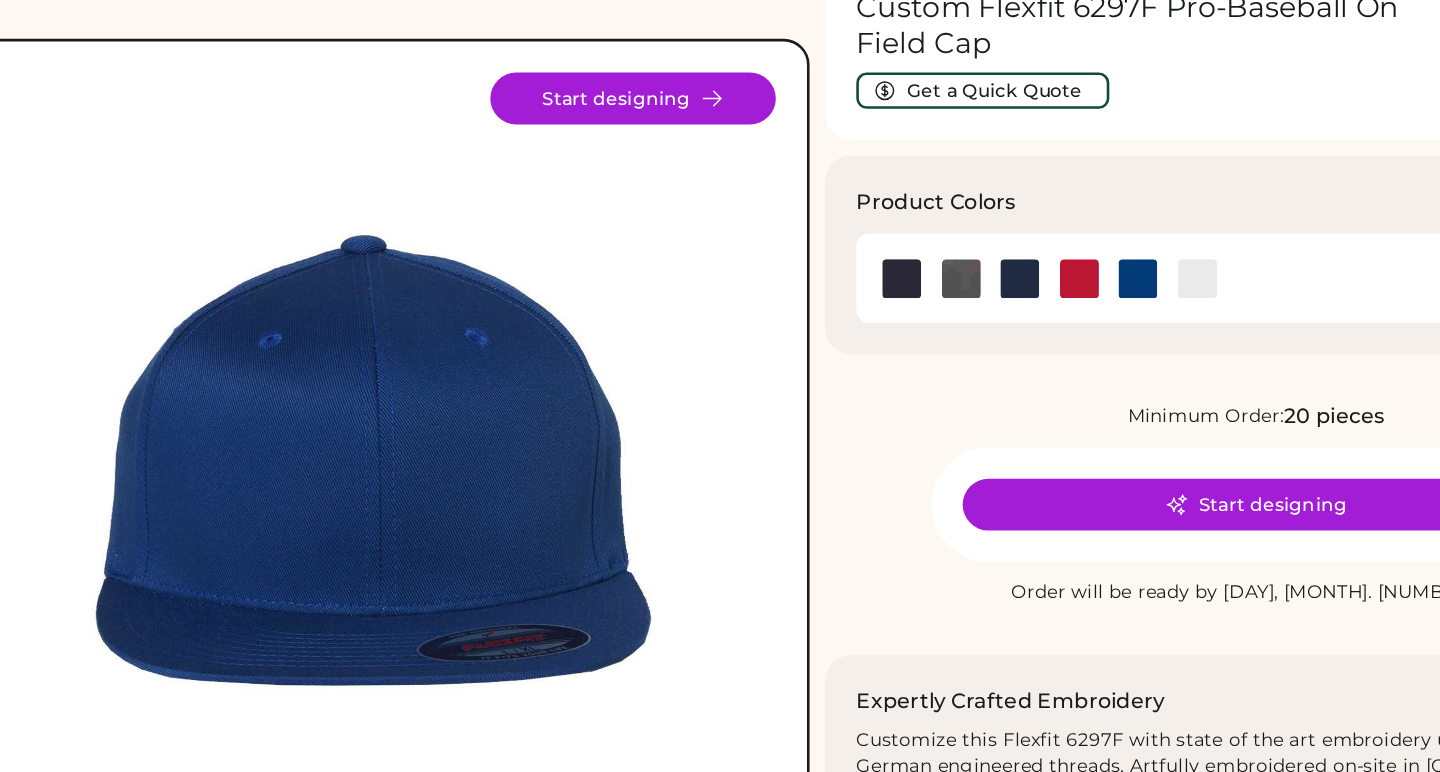 click 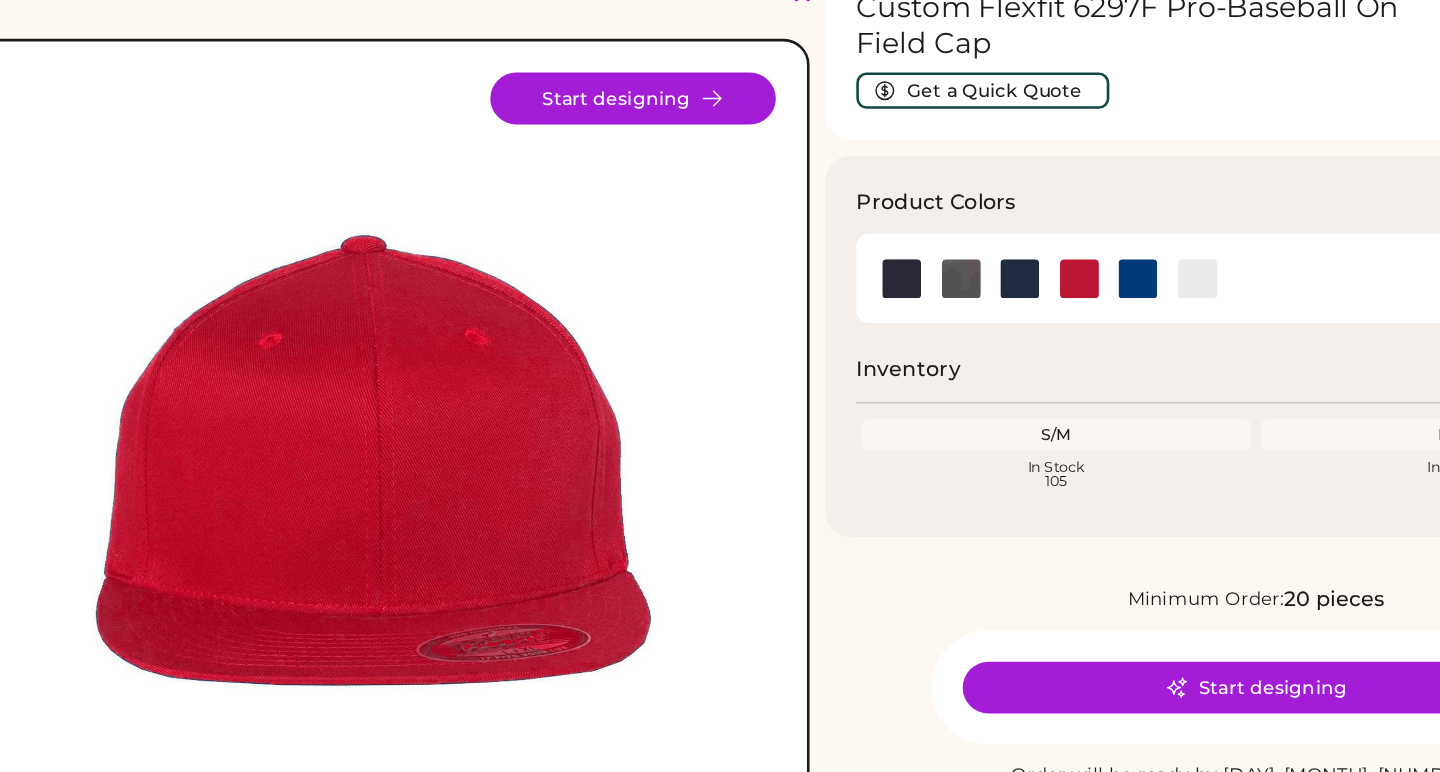 click 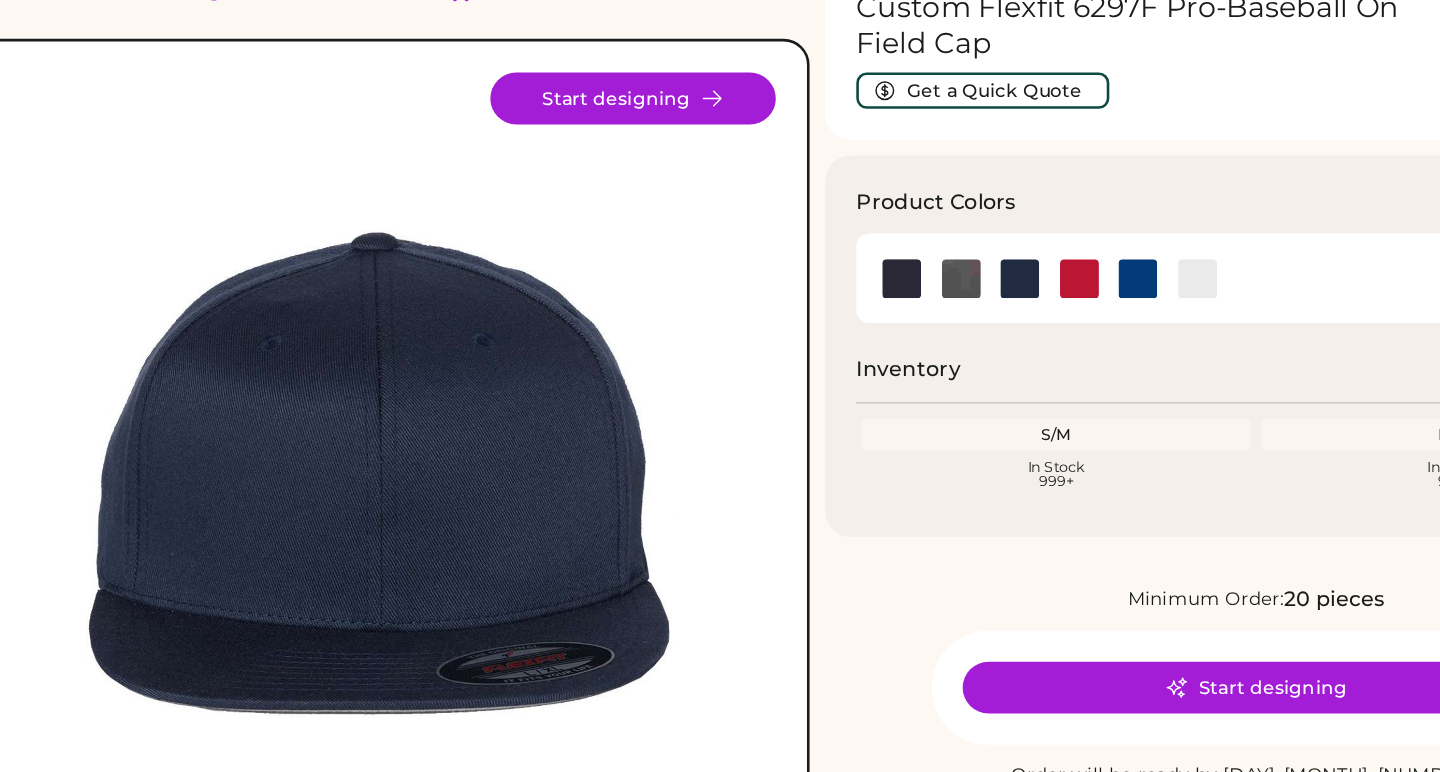 click 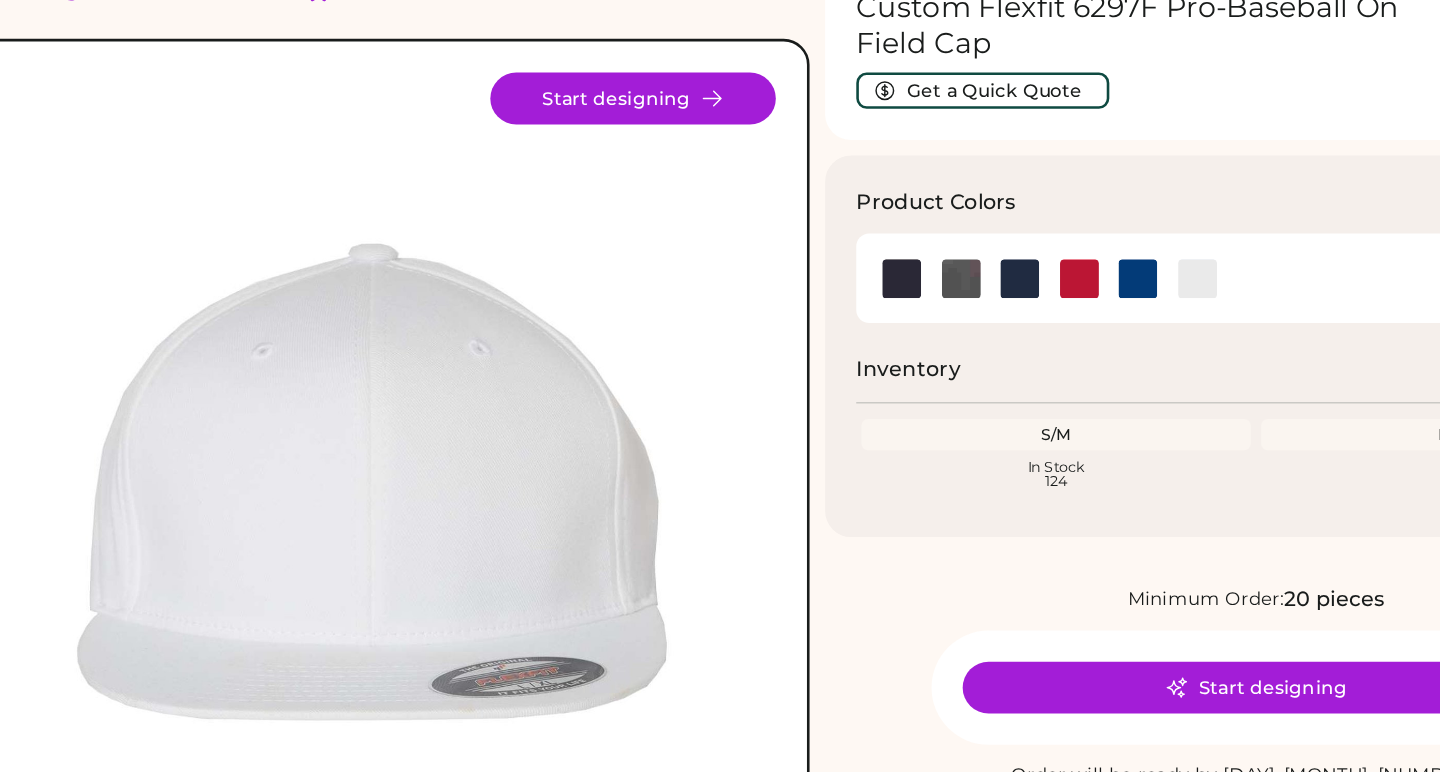scroll, scrollTop: 30, scrollLeft: 0, axis: vertical 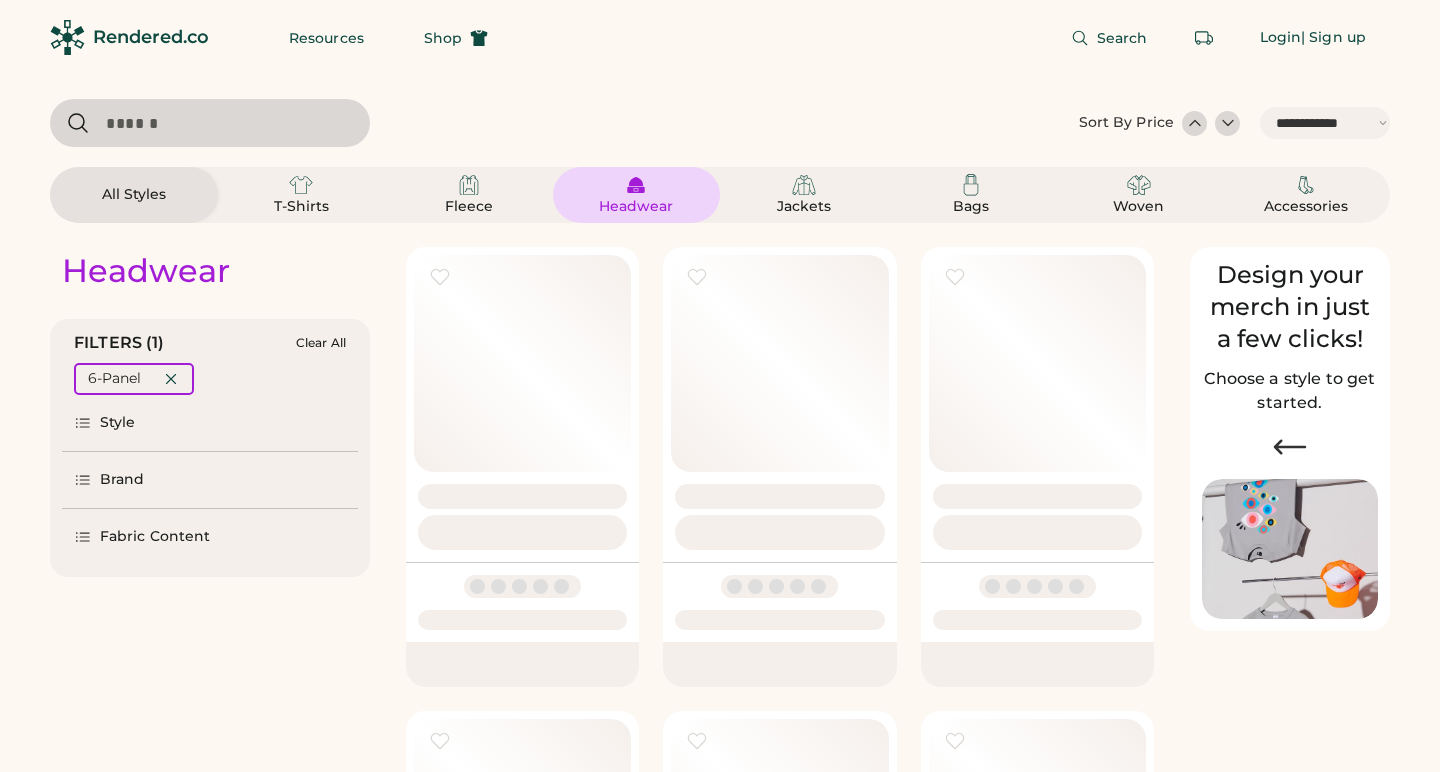 select on "*****" 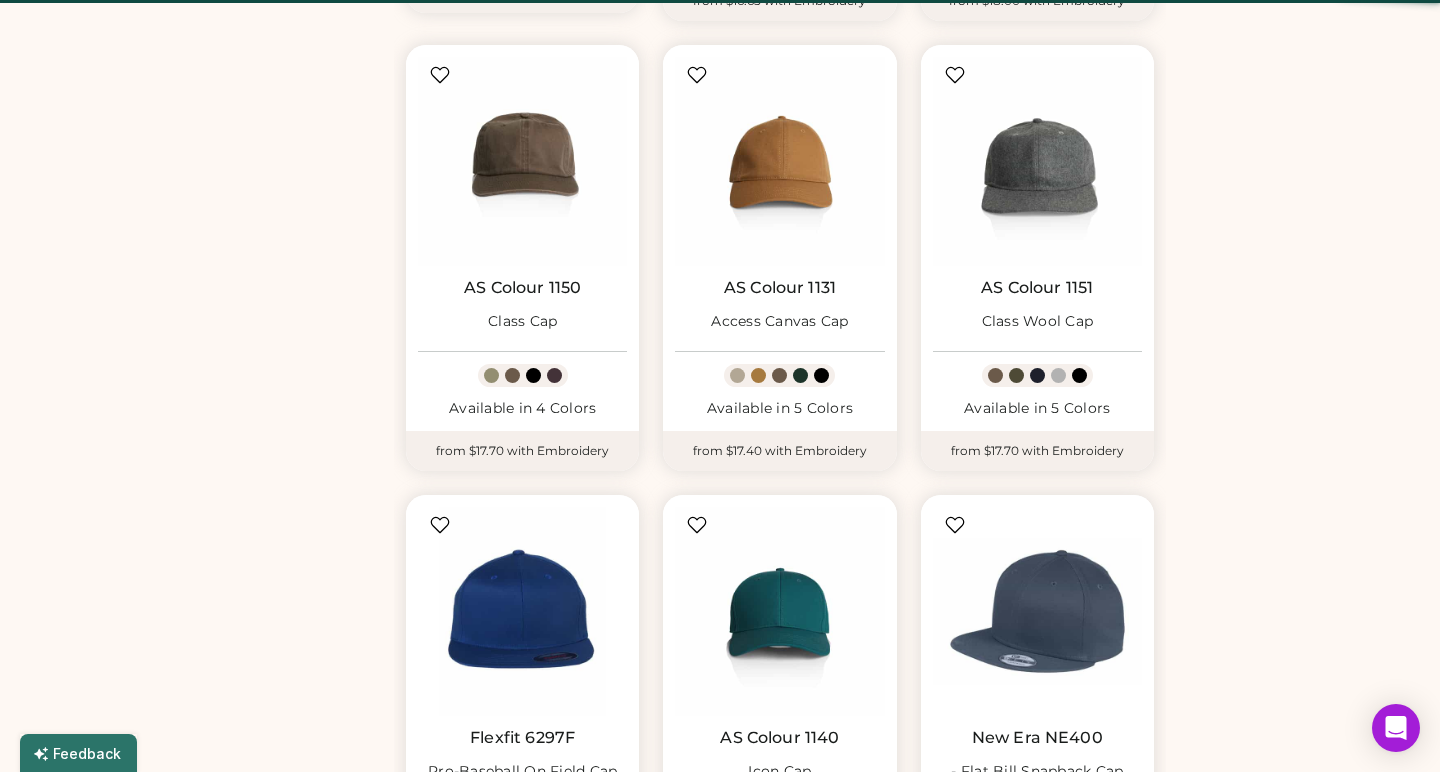 scroll, scrollTop: 660, scrollLeft: 0, axis: vertical 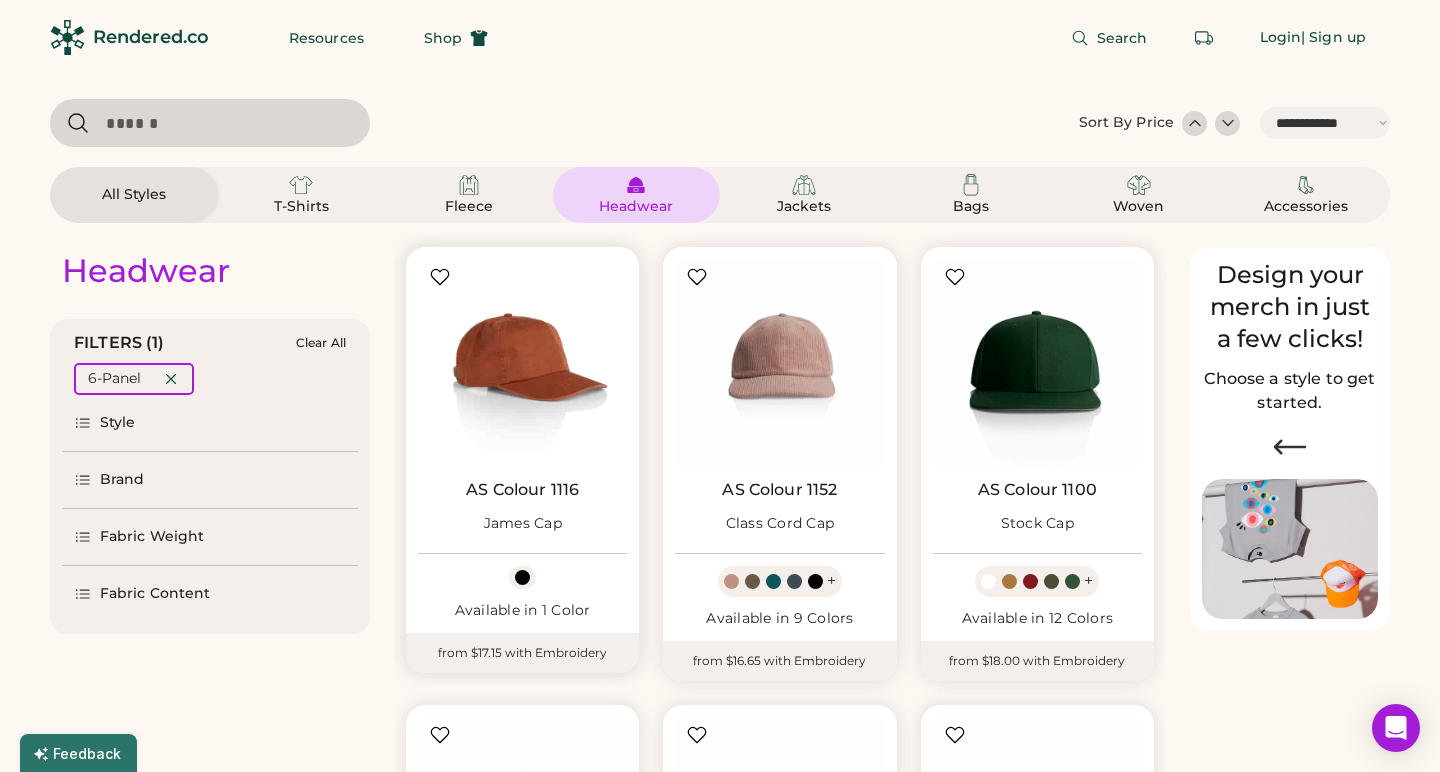 click at bounding box center [522, 363] 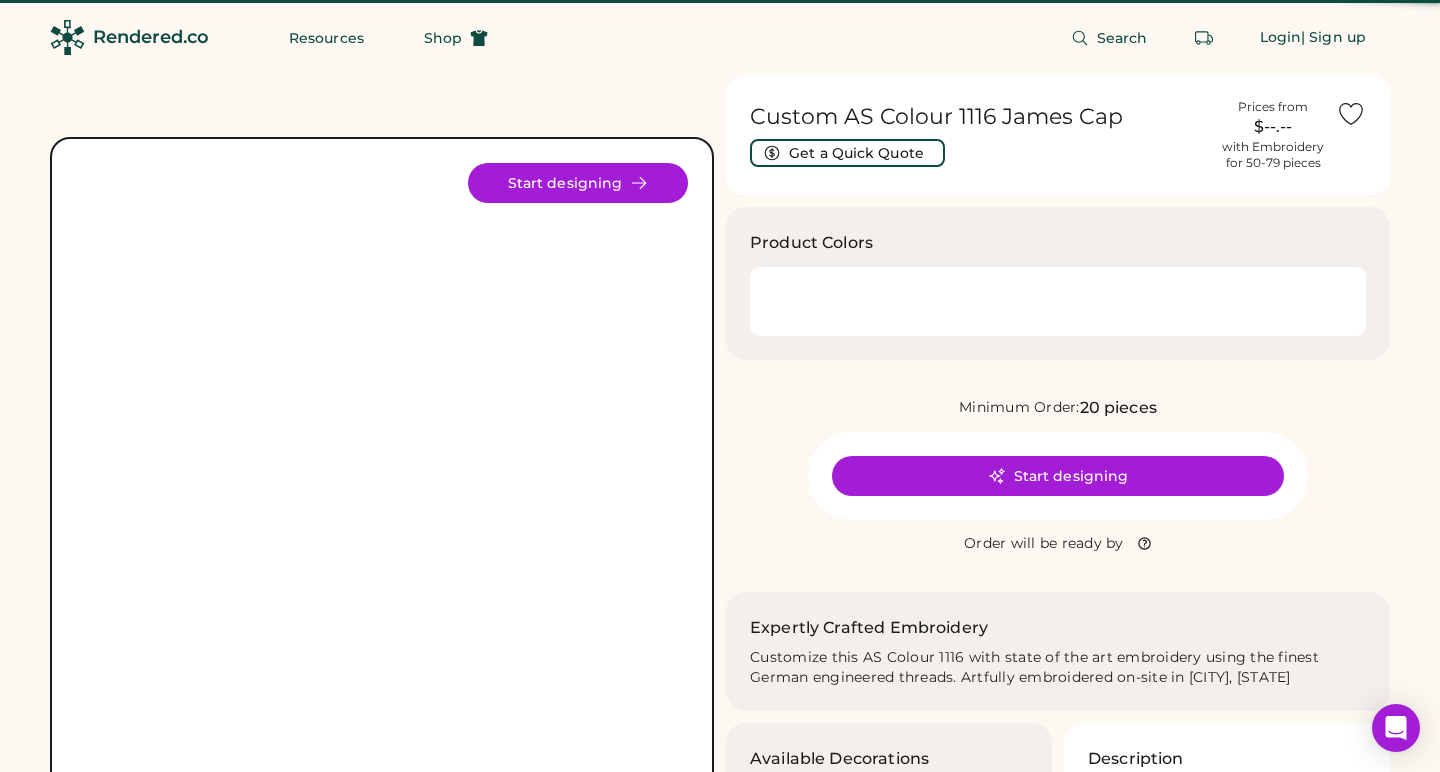 scroll, scrollTop: 0, scrollLeft: 0, axis: both 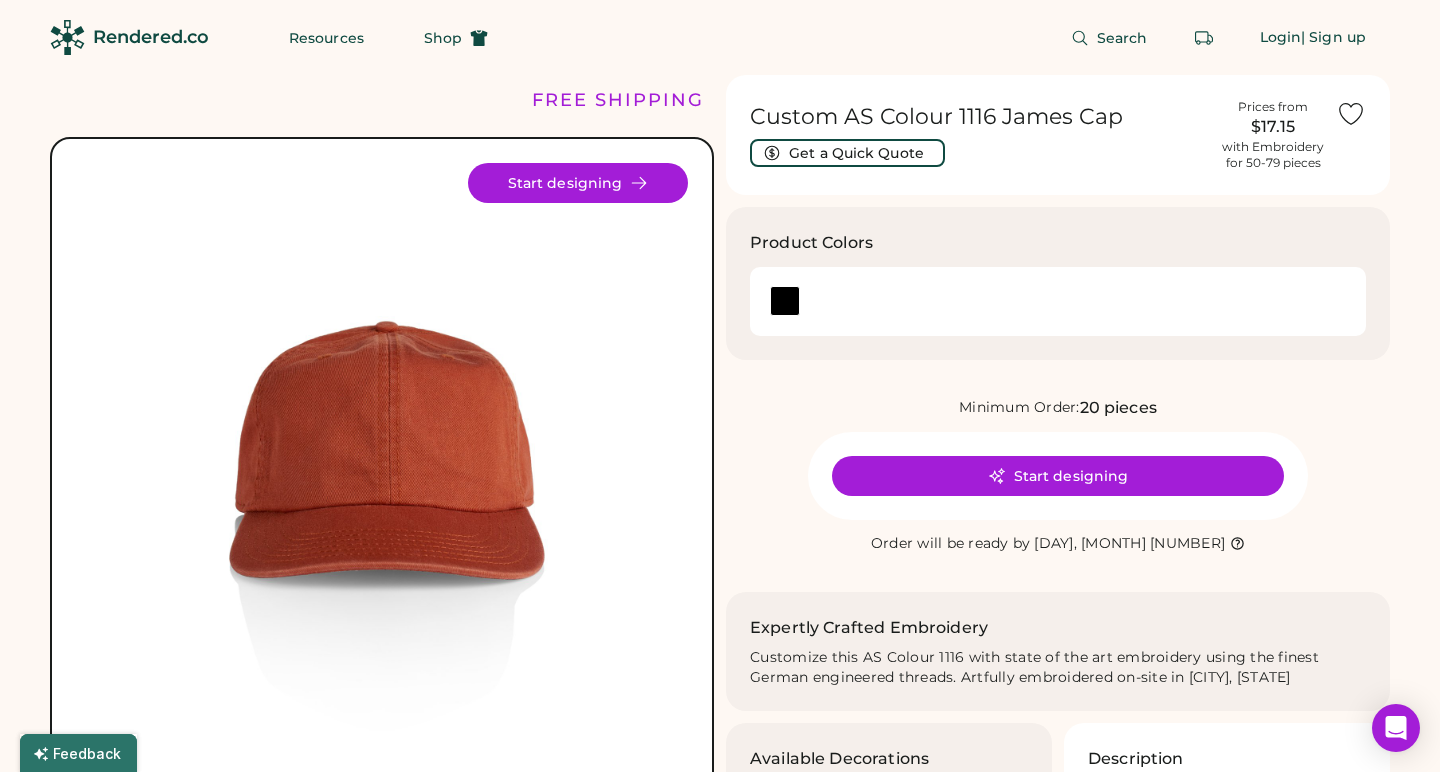 click on "Start designing" at bounding box center (1058, 476) 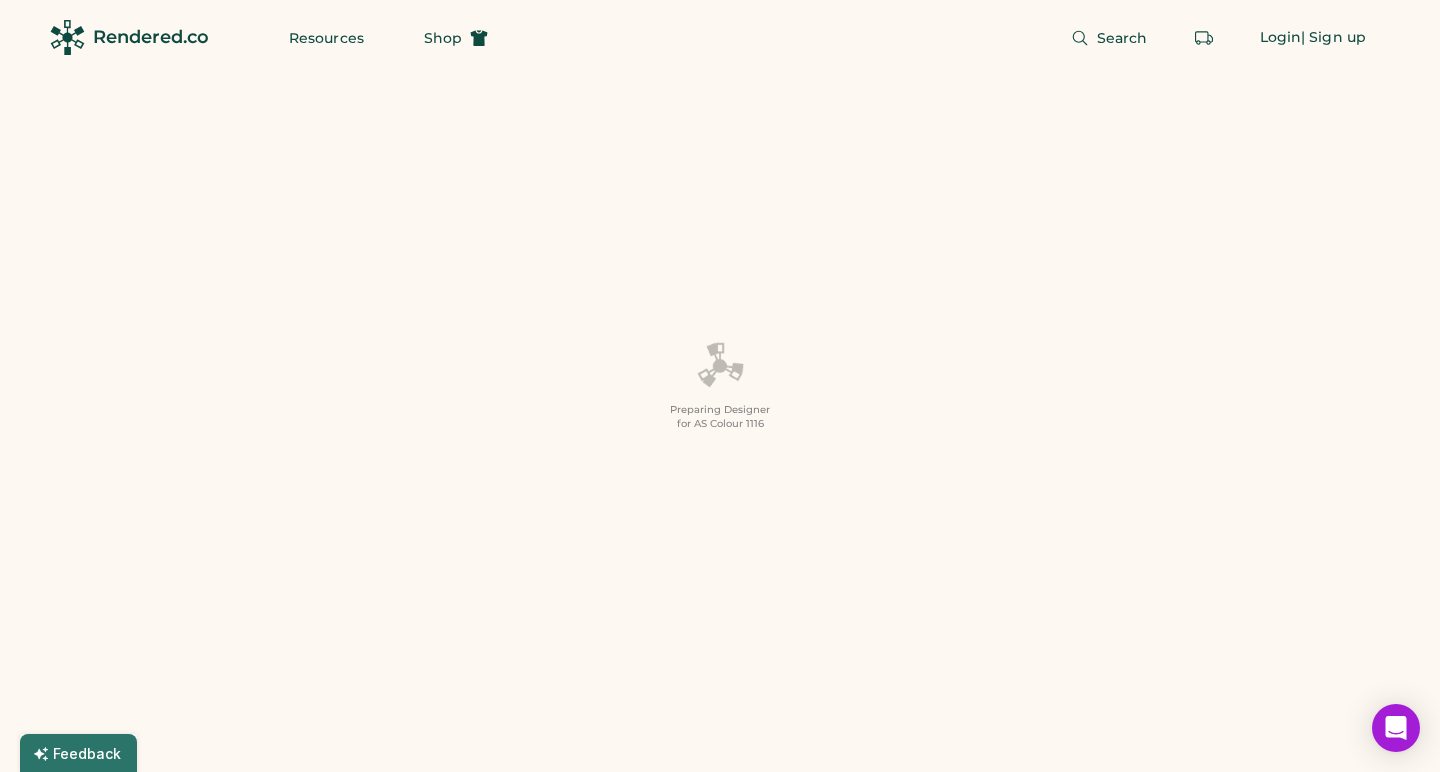 scroll, scrollTop: 0, scrollLeft: 0, axis: both 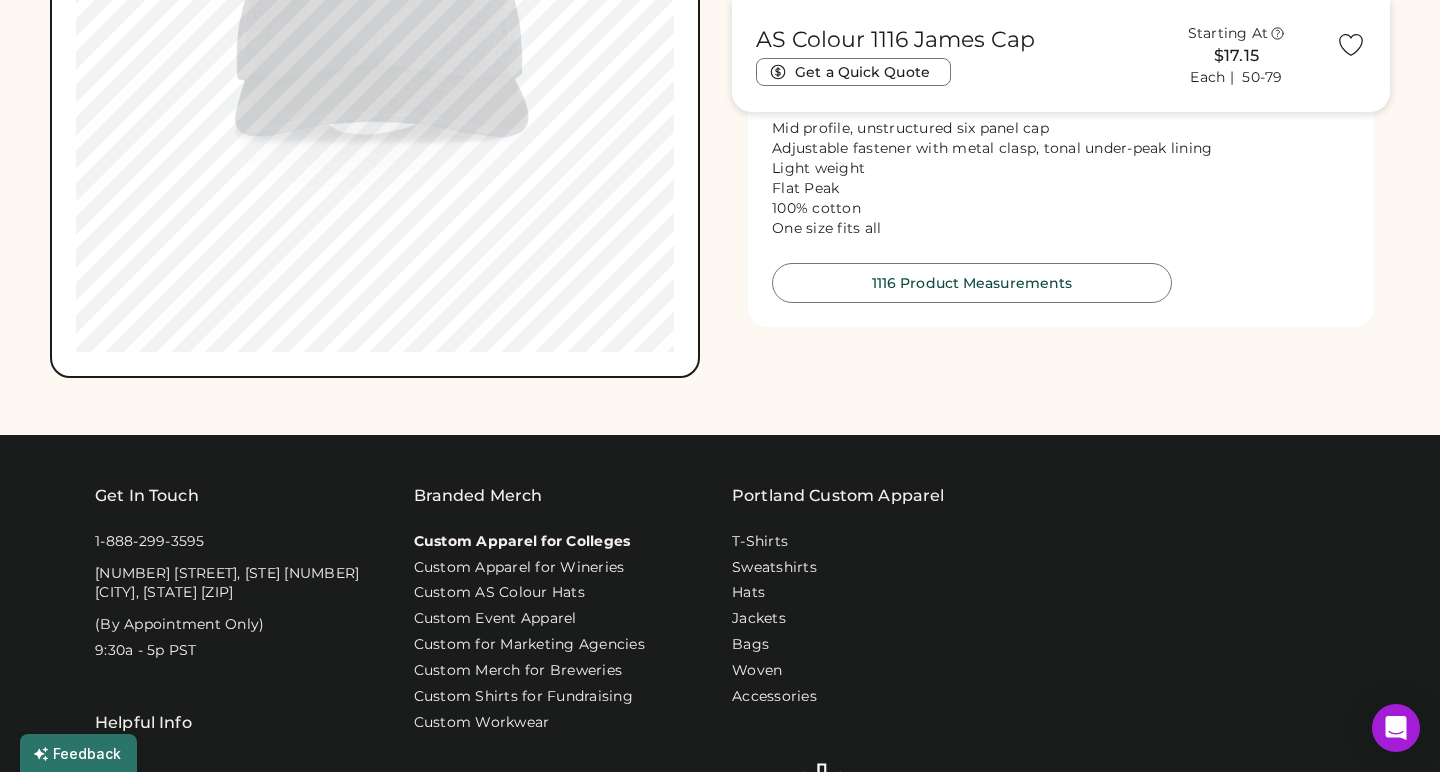 click on "Custom Apparel for Colleges" at bounding box center [522, 542] 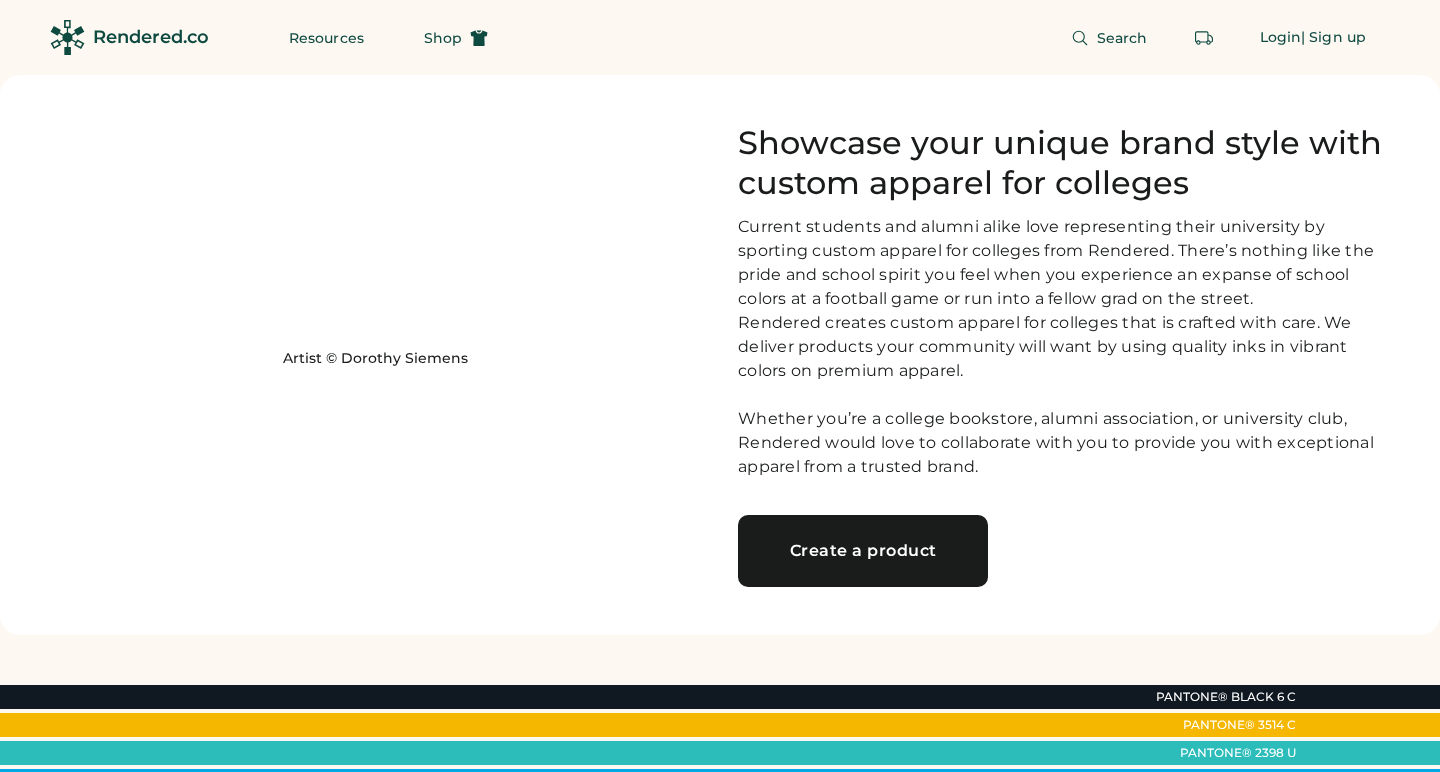 scroll, scrollTop: 0, scrollLeft: 0, axis: both 